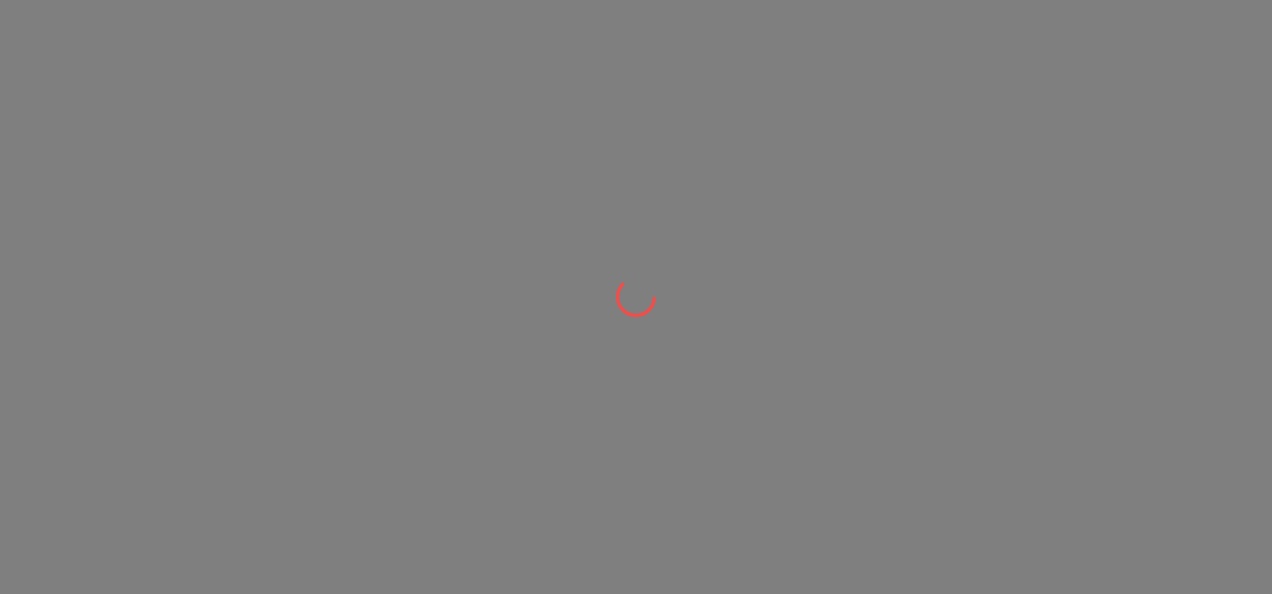 scroll, scrollTop: 0, scrollLeft: 0, axis: both 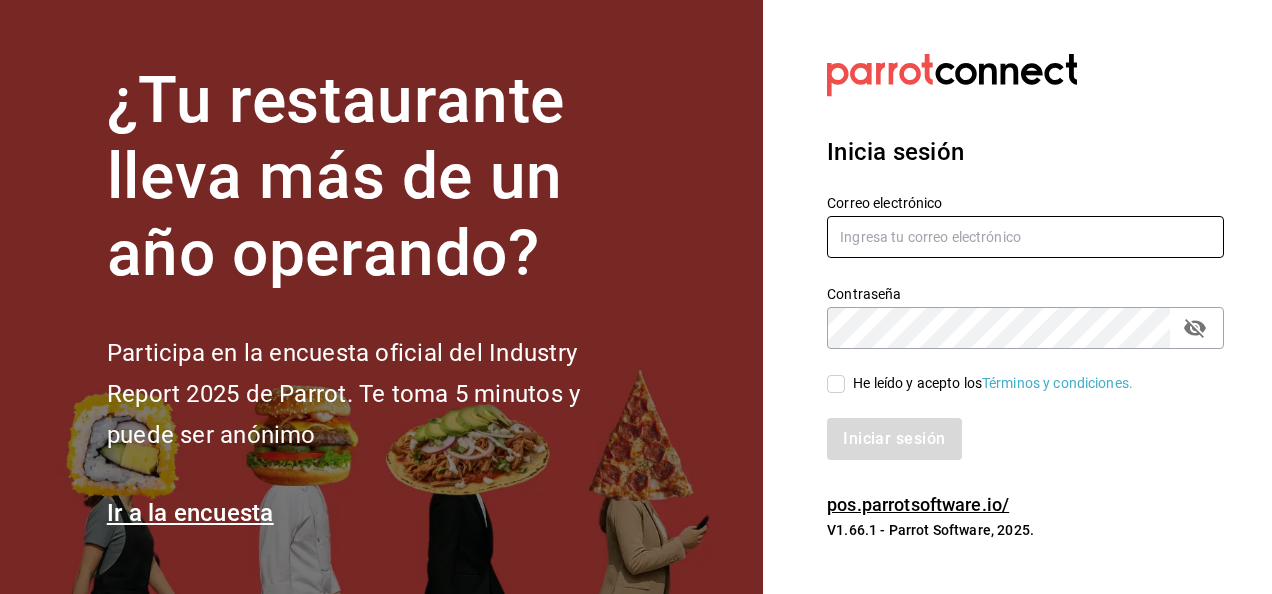 type on "[EMAIL]" 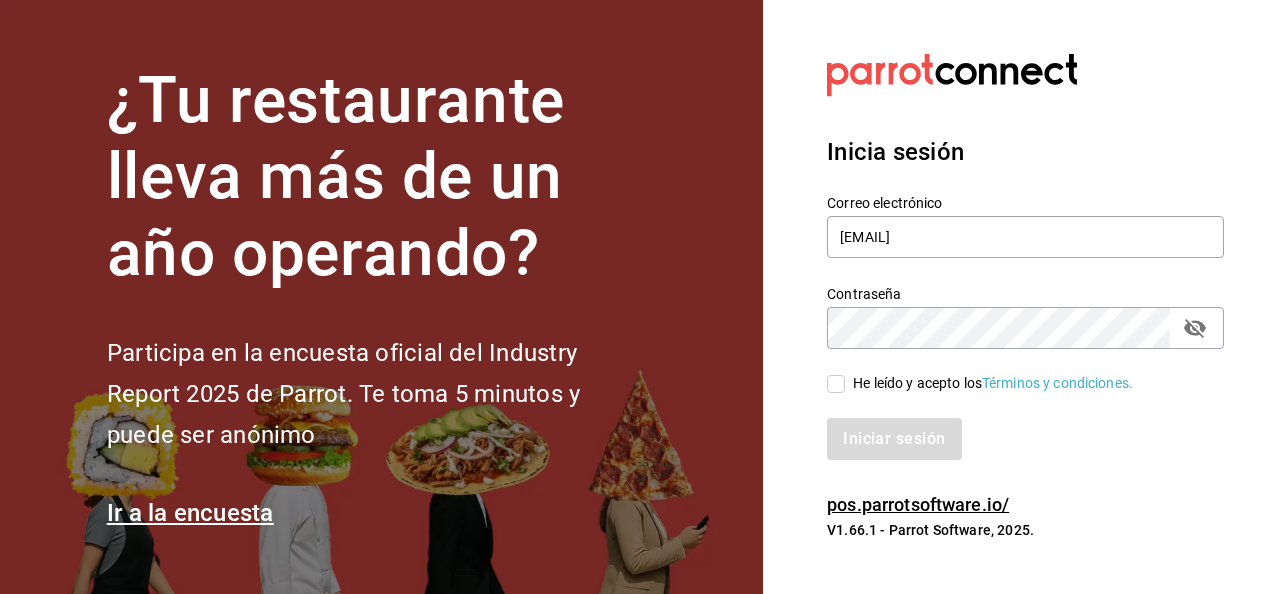 click on "He leído y acepto los  Términos y condiciones." at bounding box center [836, 384] 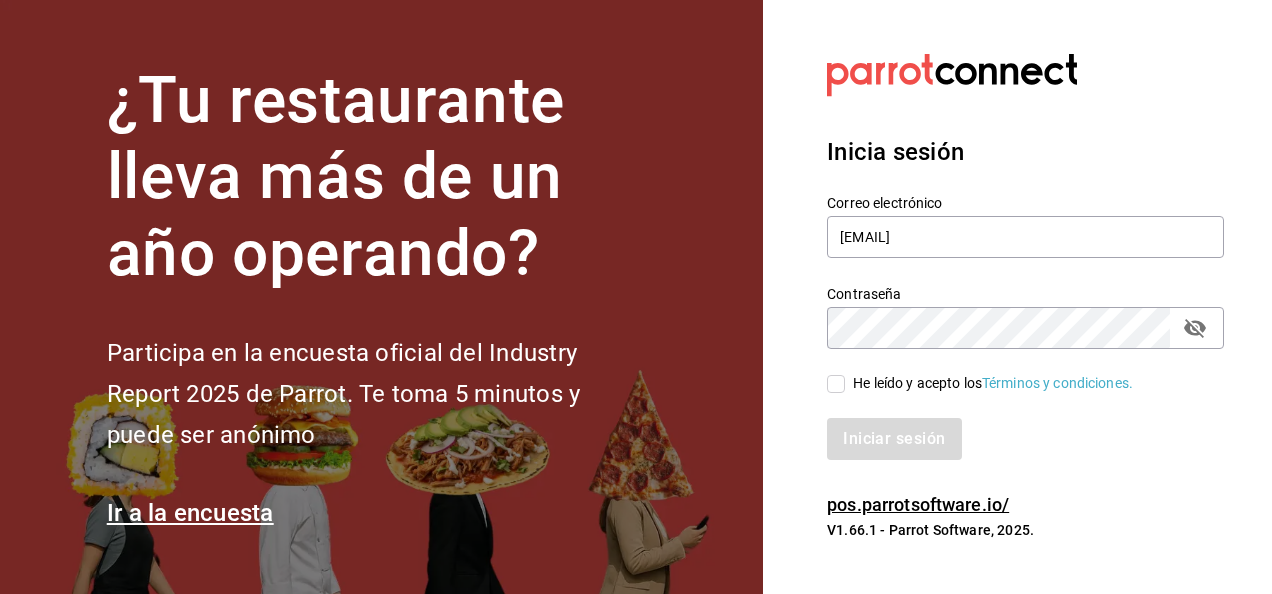 checkbox on "true" 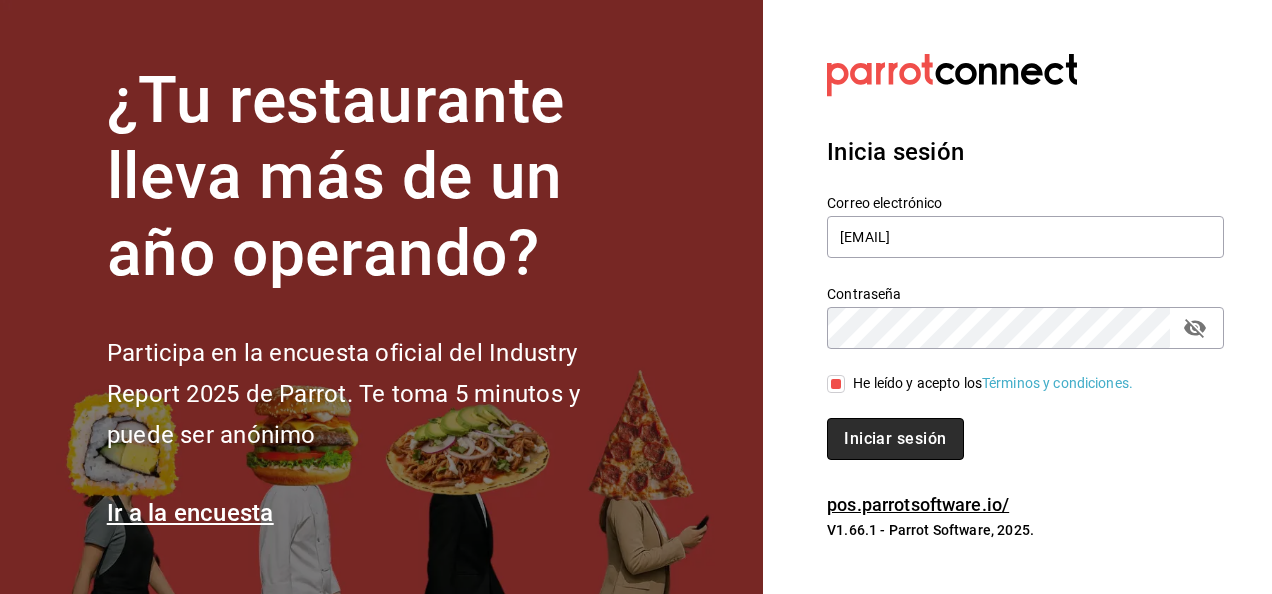 click on "Iniciar sesión" at bounding box center (895, 439) 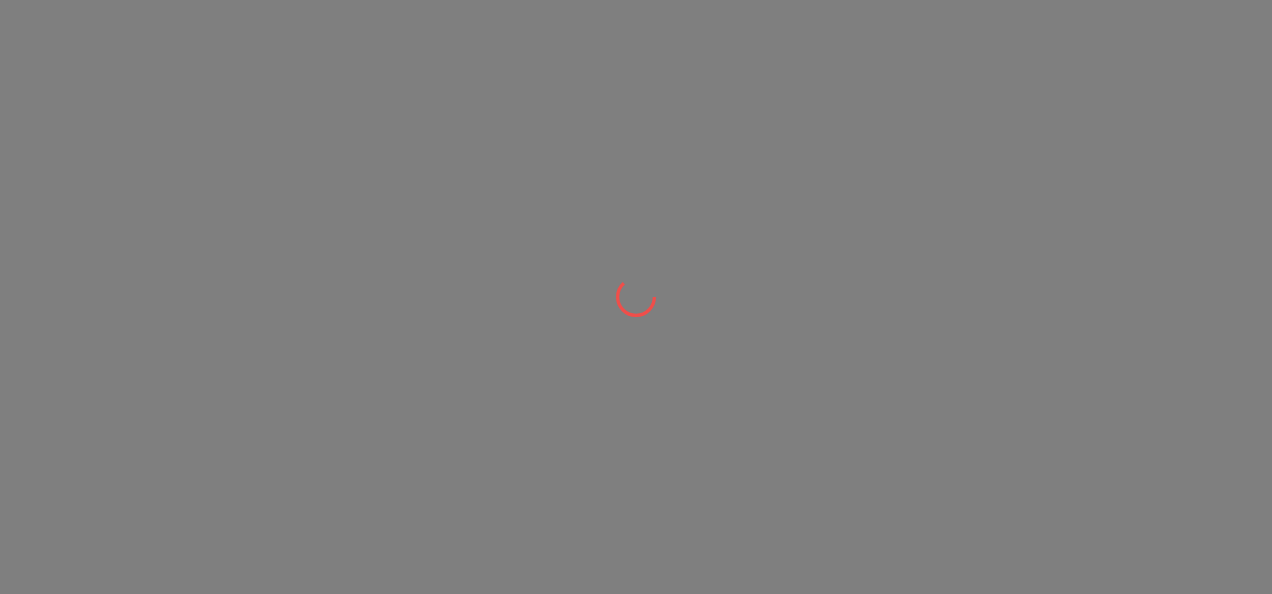 scroll, scrollTop: 0, scrollLeft: 0, axis: both 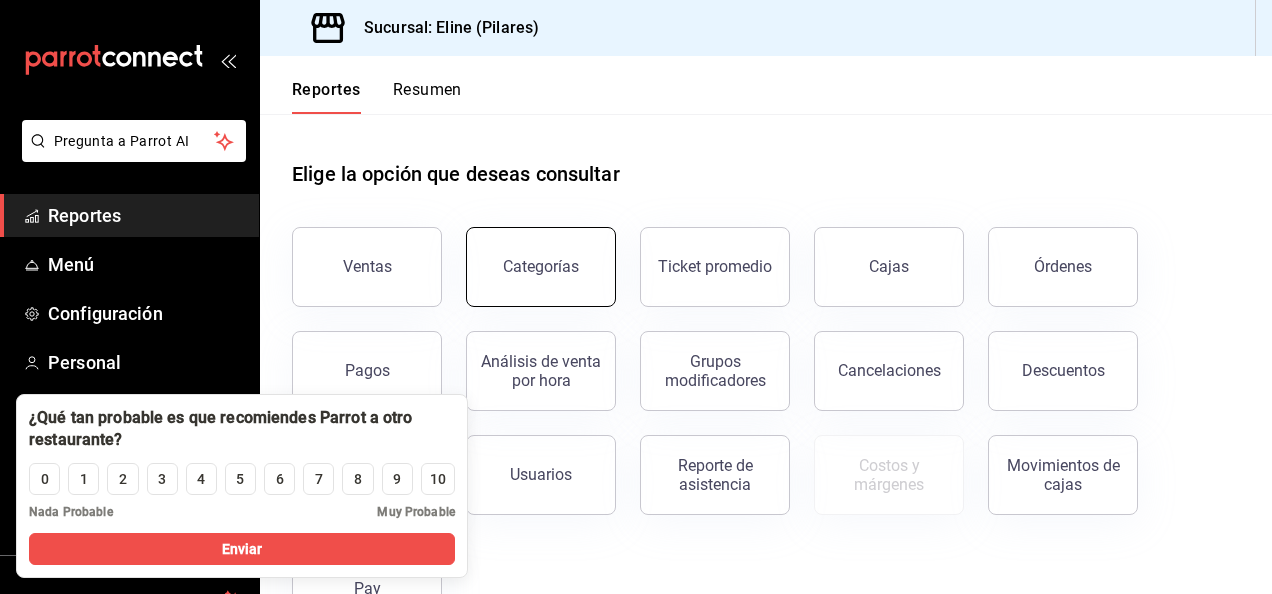 click on "Categorías" at bounding box center [541, 267] 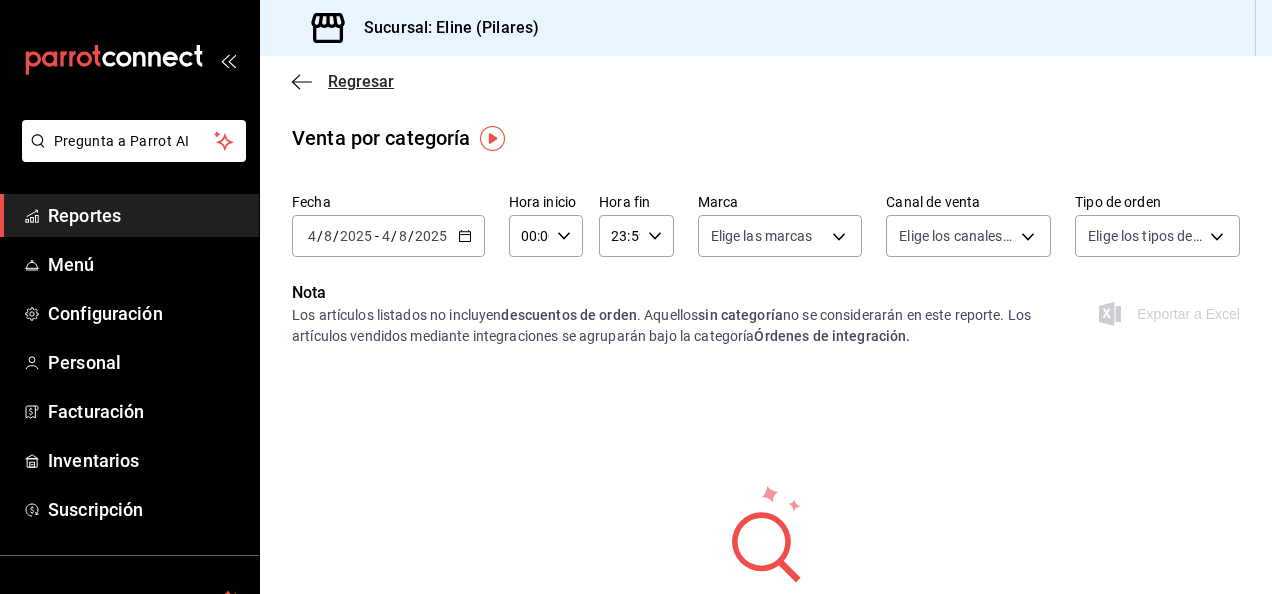 click 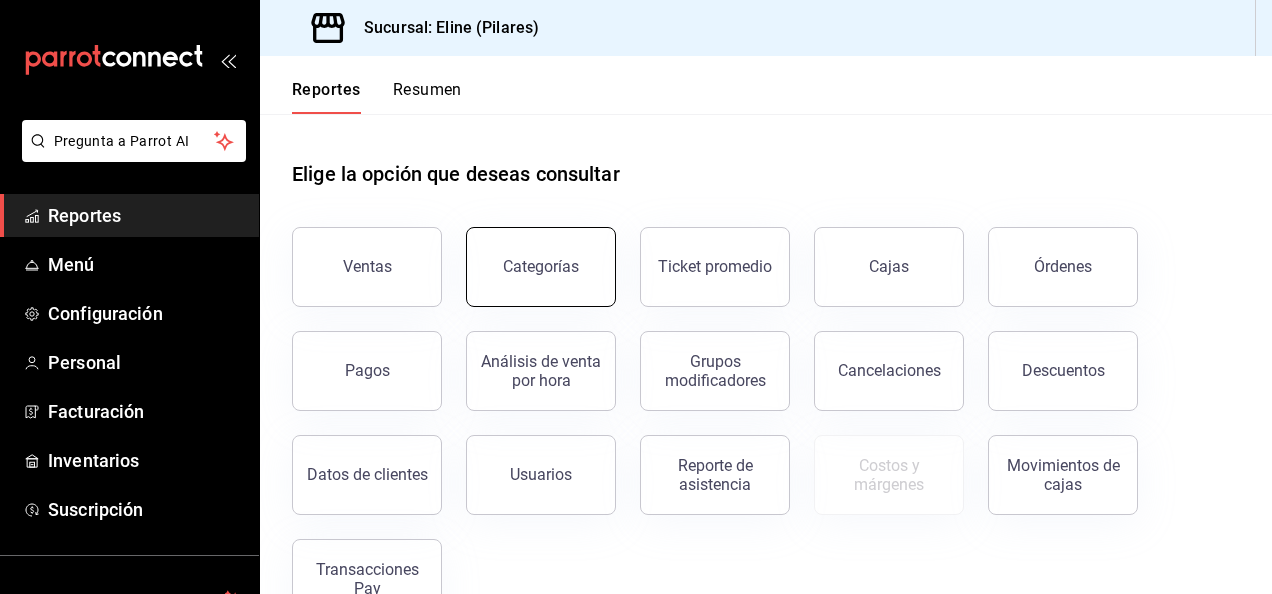click on "Categorías" at bounding box center [541, 267] 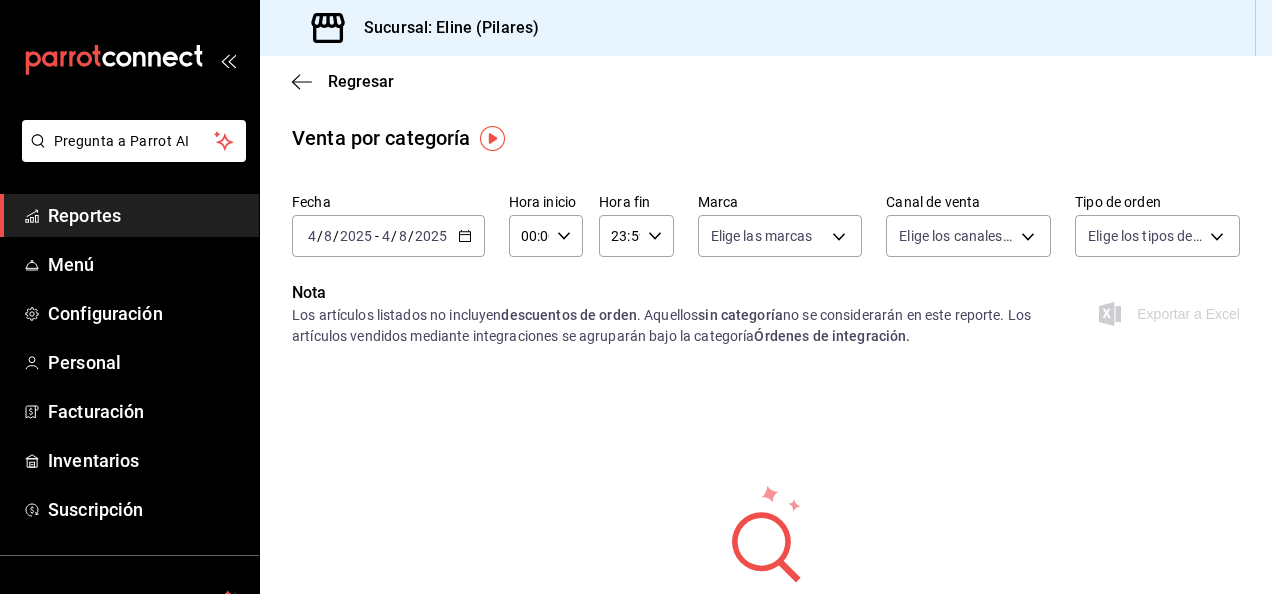 click 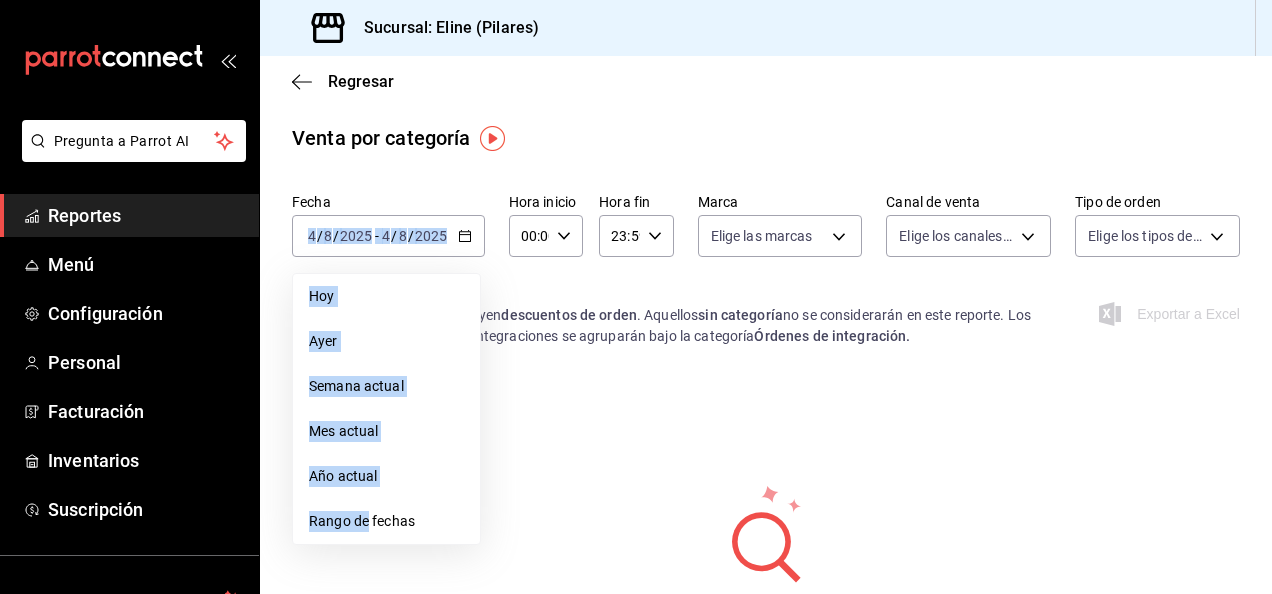drag, startPoint x: 369, startPoint y: 522, endPoint x: 423, endPoint y: 112, distance: 413.5408 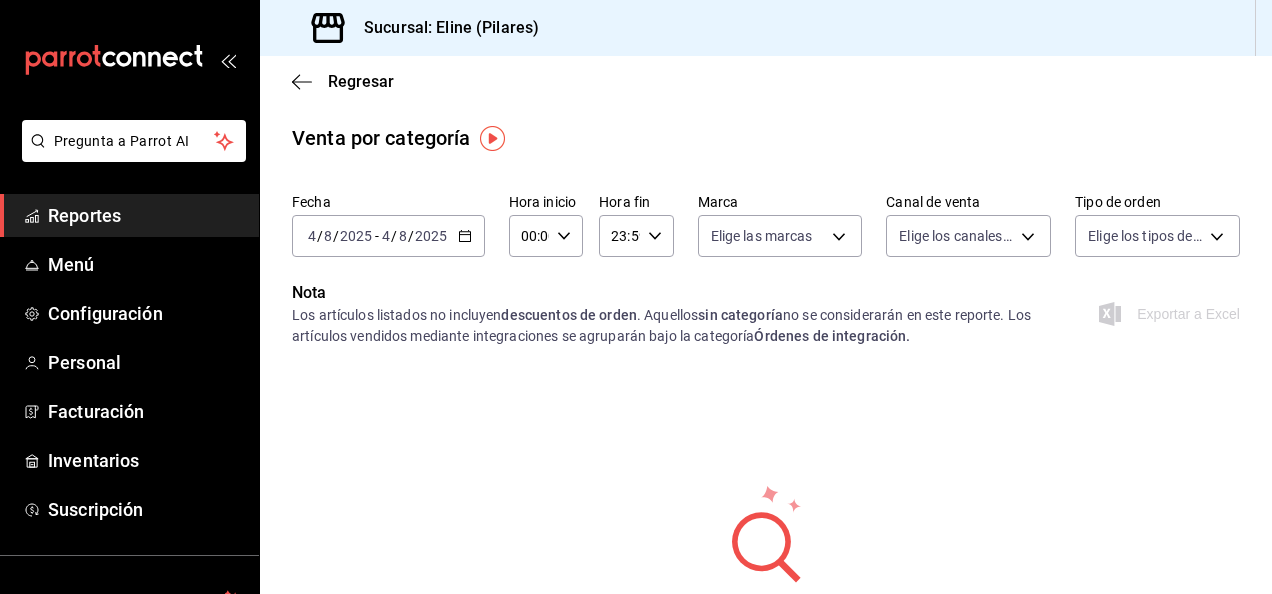 click on "Fecha 2025-08-04 4 / 8 / 2025 - 2025-08-04 4 / 8 / 2025 Hora inicio 00:00 Hora inicio Hora fin 23:59 Hora fin Marca Elige las marcas Canal de venta Elige los canales de venta Tipo de orden Elige los tipos de orden Nota Los artículos listados no incluyen  descuentos de orden . Aquellos  sin categoría  no se considerarán en este reporte. Los artículos vendidos mediante integraciones se agruparán bajo la categoría  Órdenes de integración. Exportar a Excel No hay información que mostrar" at bounding box center (766, 436) 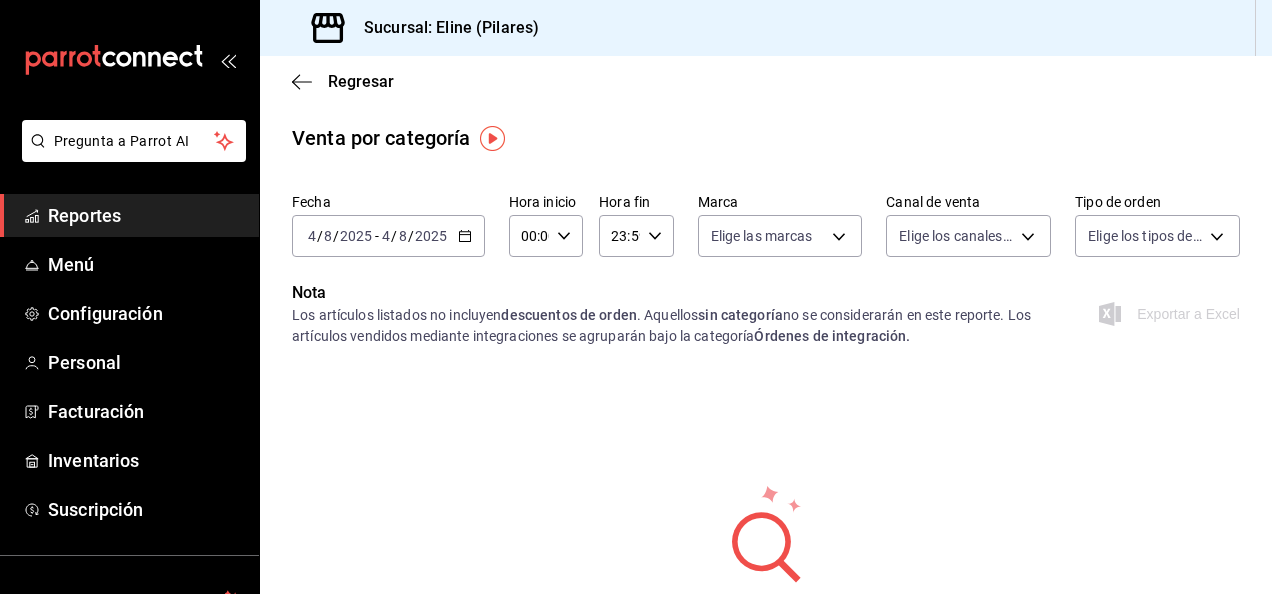 click 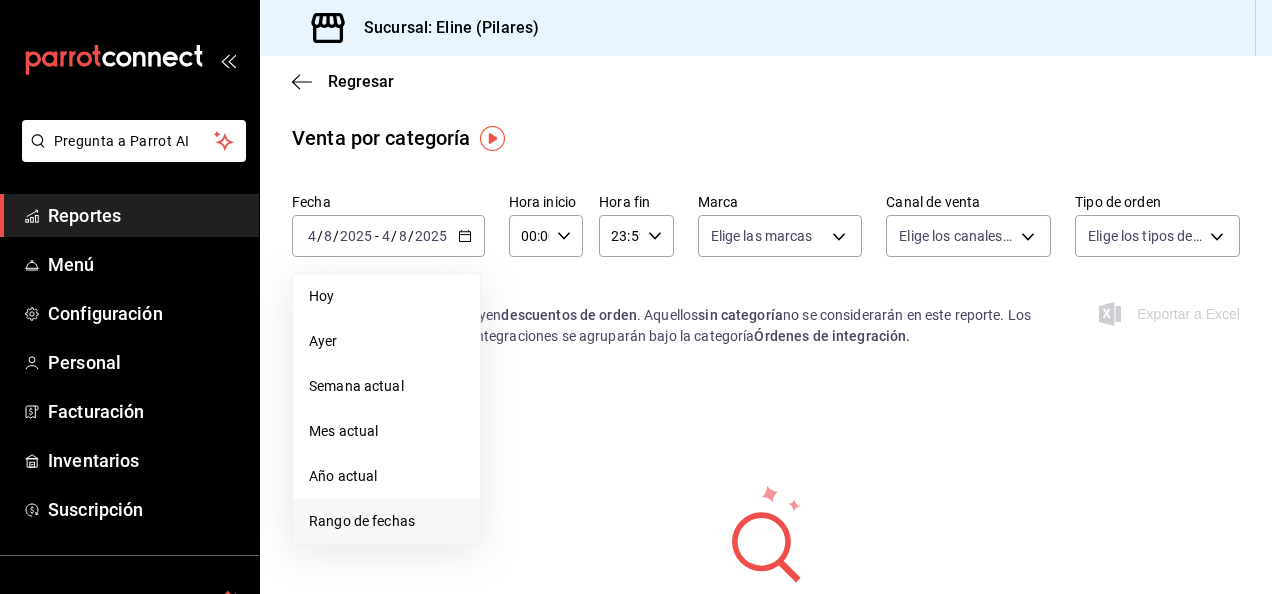 click on "Rango de fechas" at bounding box center (386, 521) 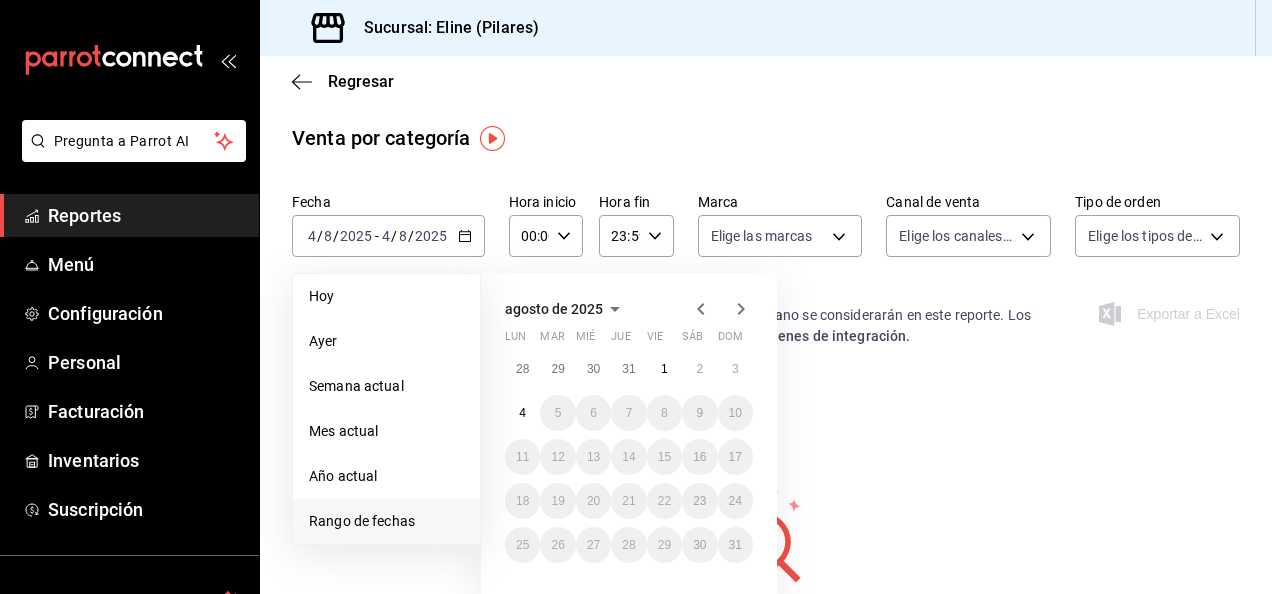 click 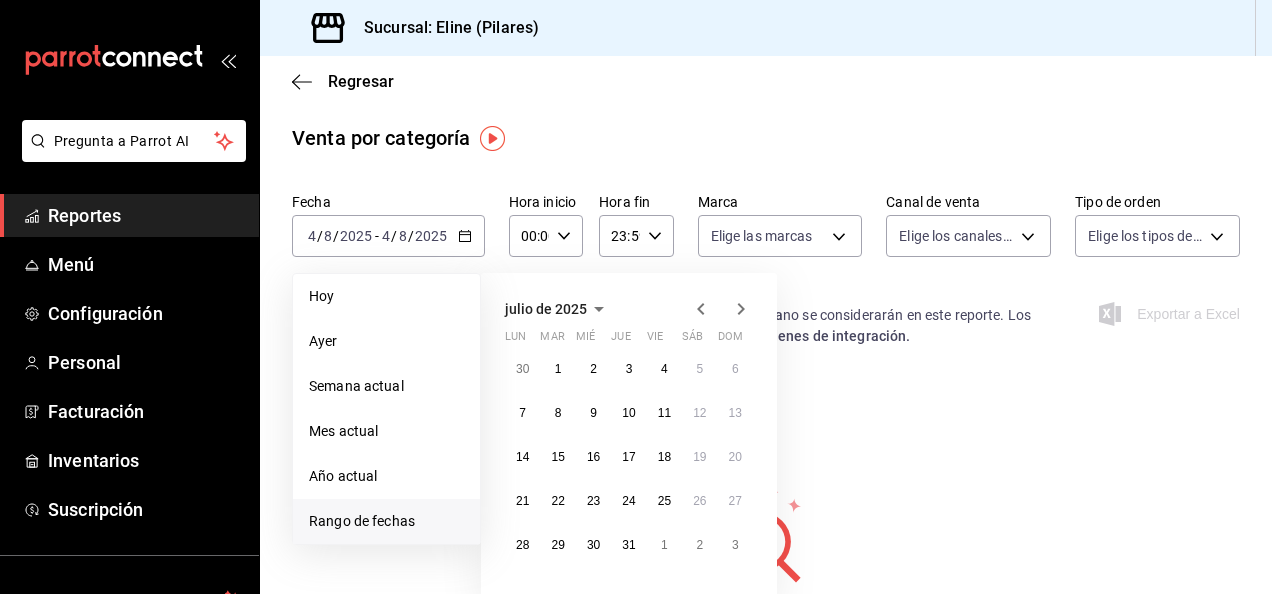 click 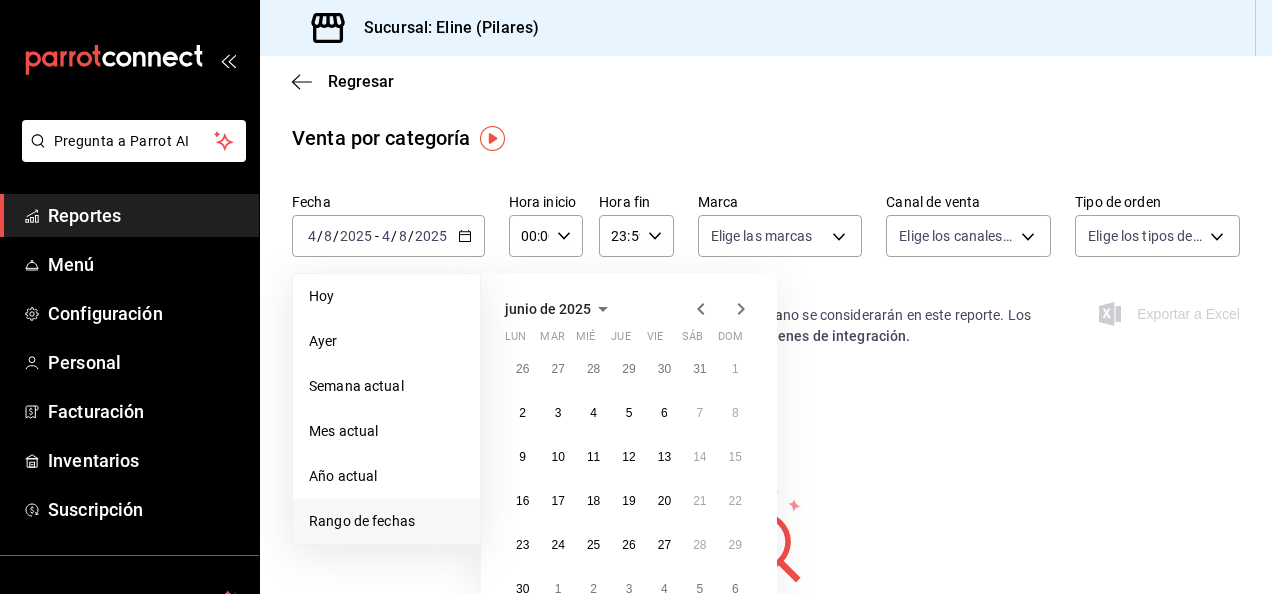 click 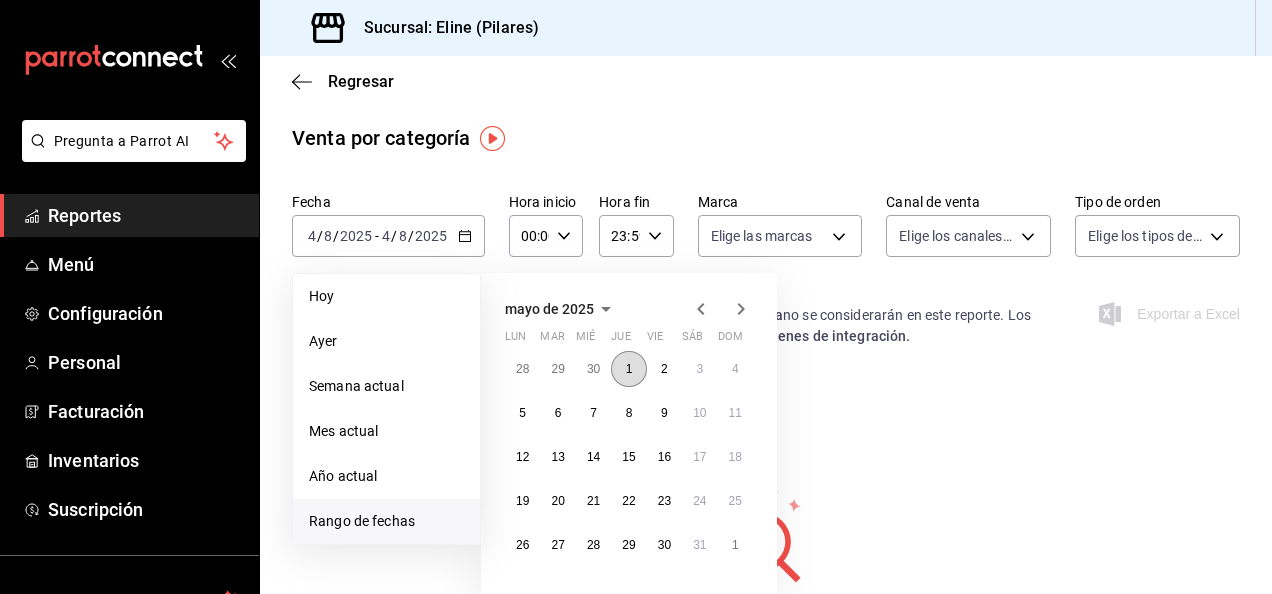 click on "1" at bounding box center (629, 369) 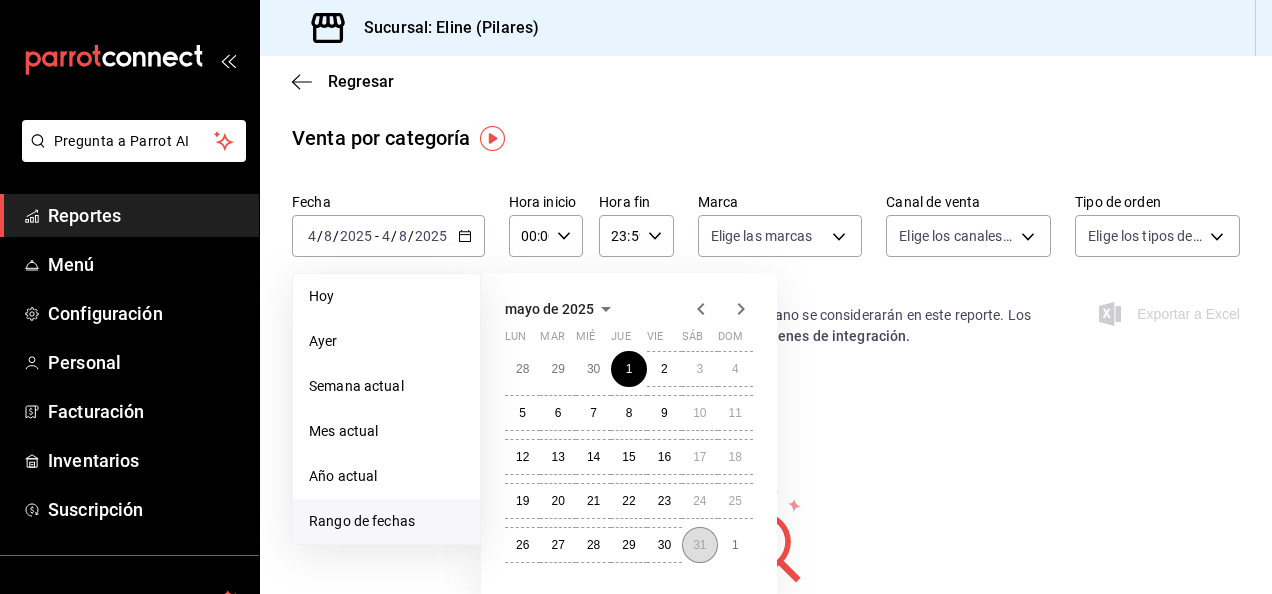 click on "31" at bounding box center (699, 545) 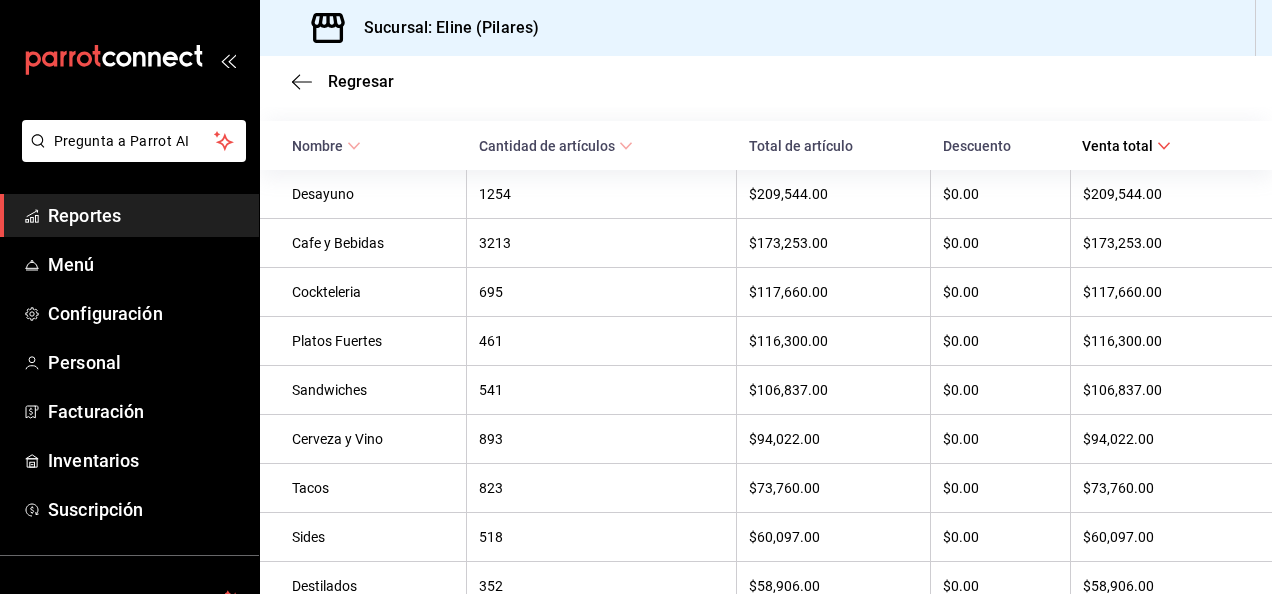 scroll, scrollTop: 166, scrollLeft: 0, axis: vertical 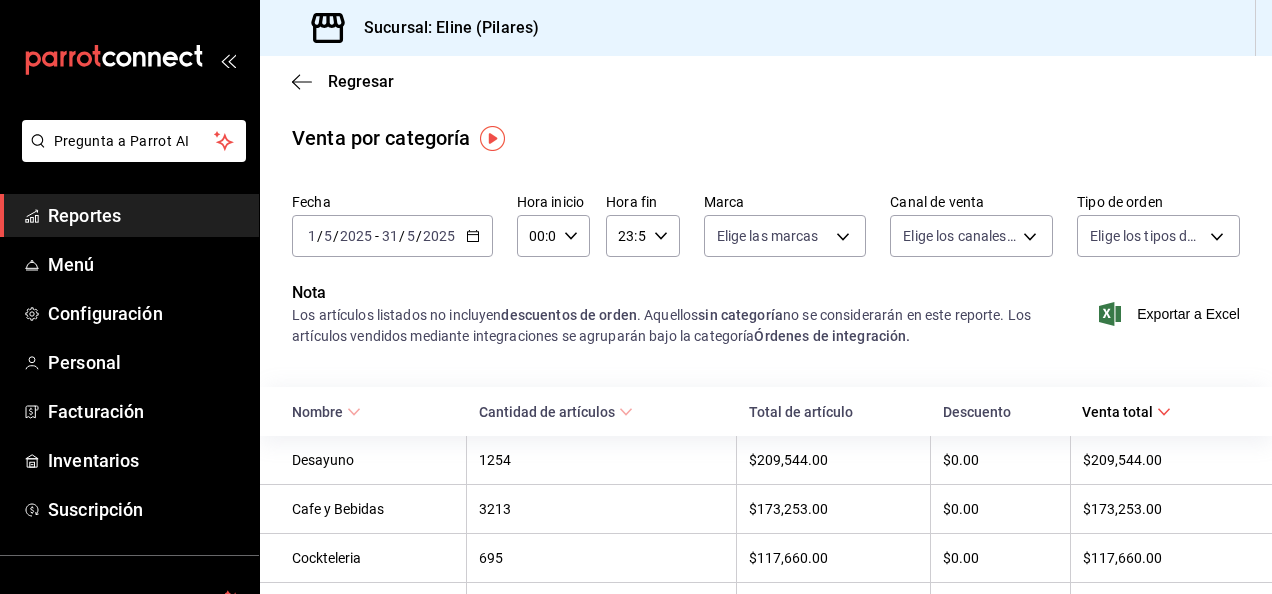 click at bounding box center (492, 138) 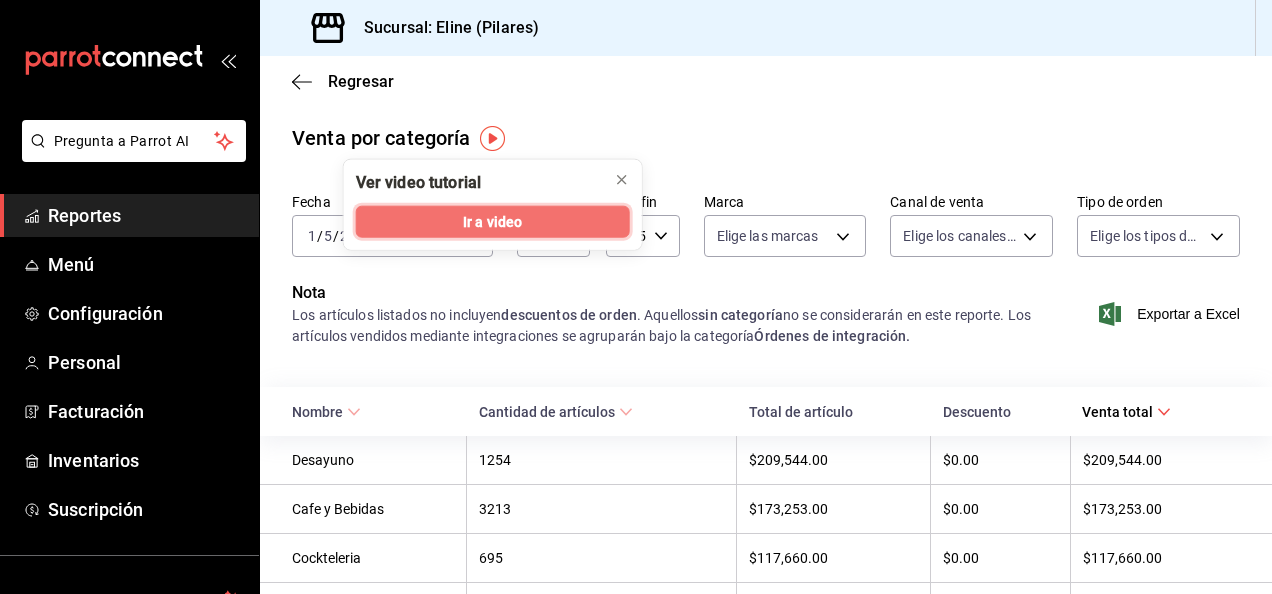 click on "Ir a video" at bounding box center (492, 221) 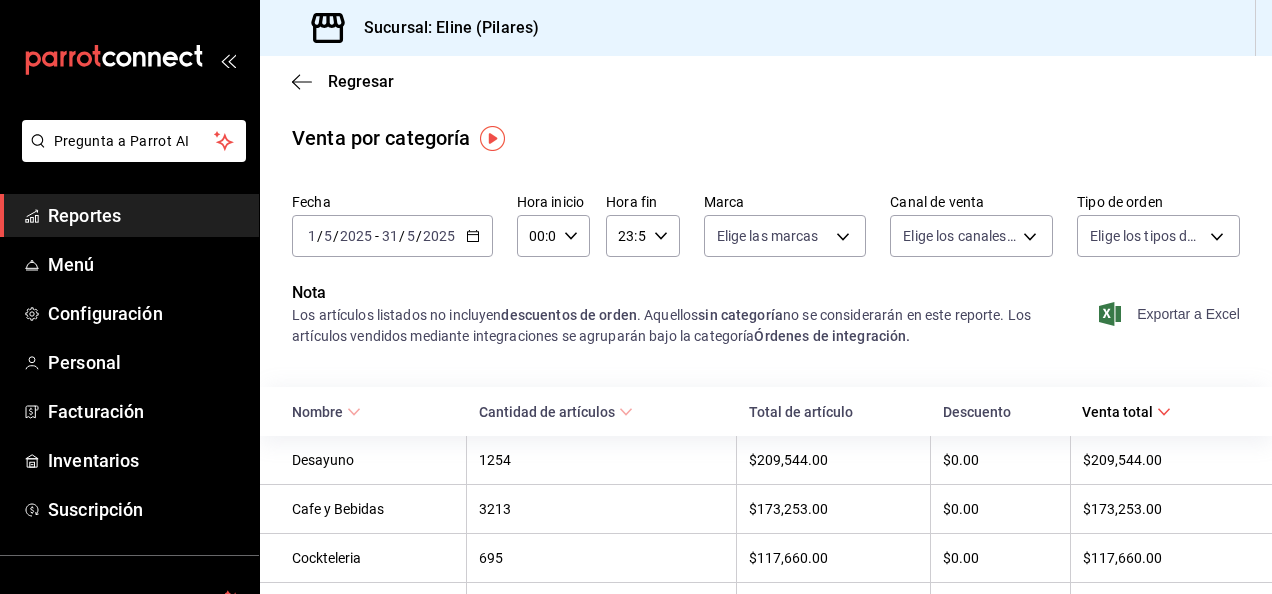 click on "Exportar a Excel" at bounding box center [1171, 314] 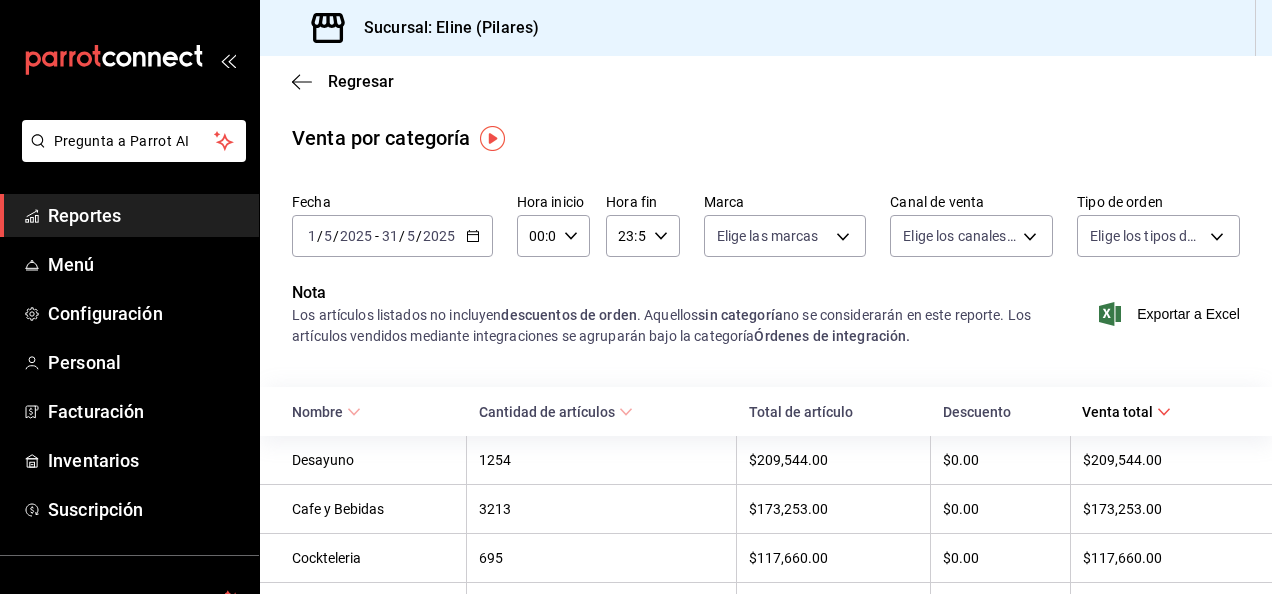 click on "Venta por categoría" at bounding box center (766, 138) 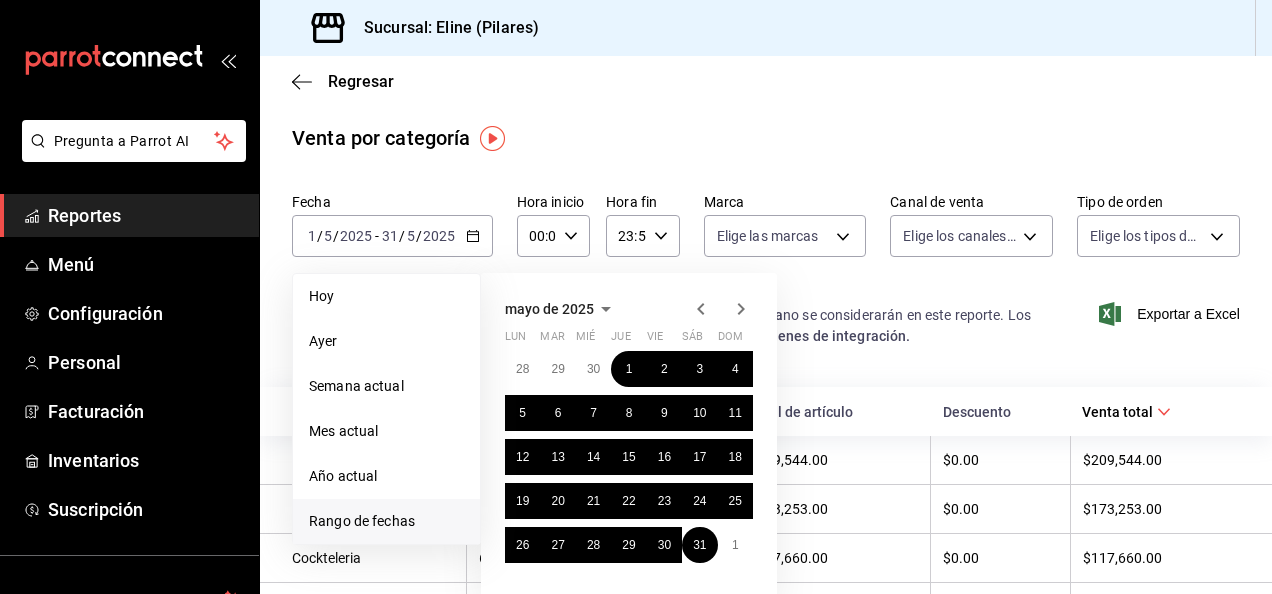 click 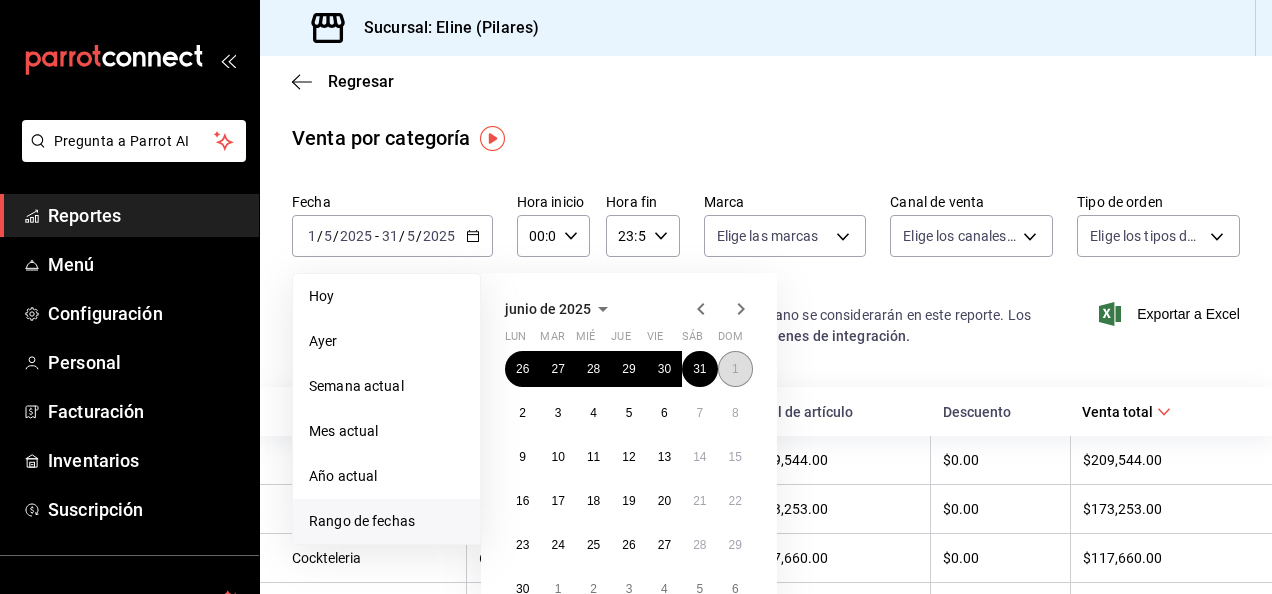 click on "1" at bounding box center [735, 369] 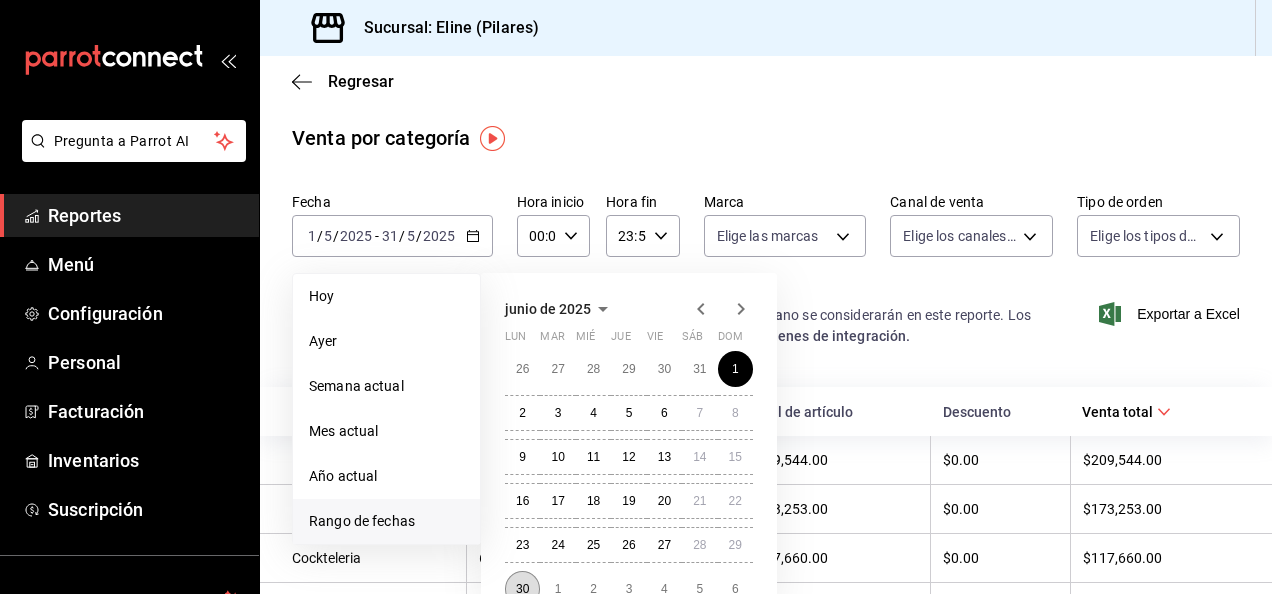 click on "30" at bounding box center [522, 589] 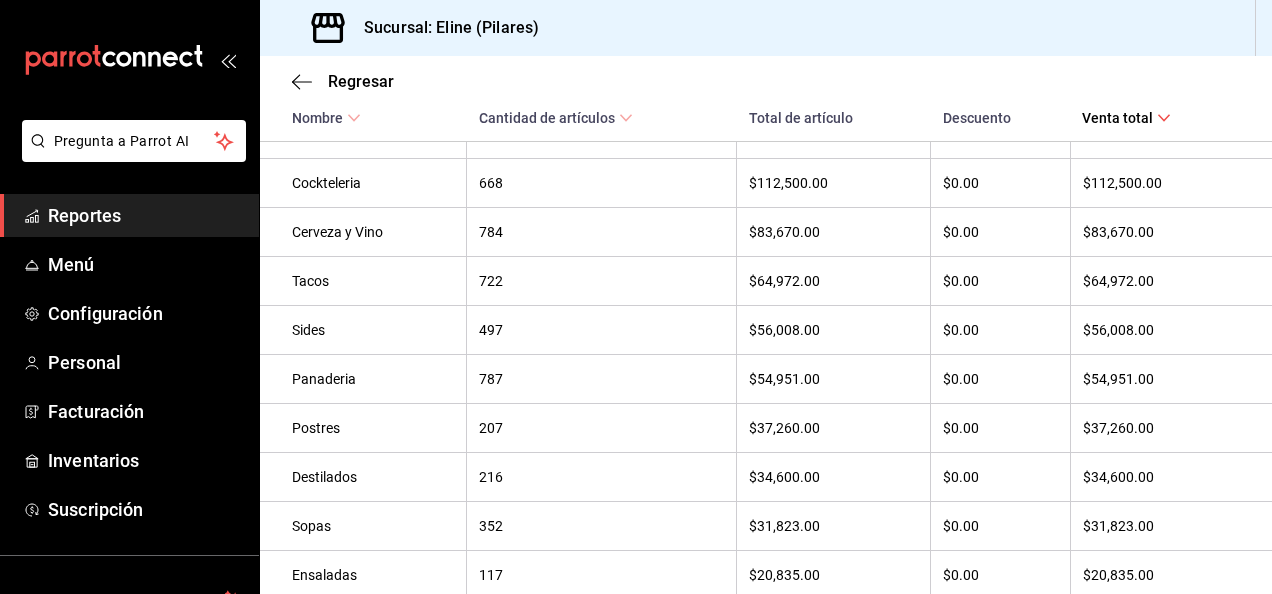 scroll, scrollTop: 0, scrollLeft: 0, axis: both 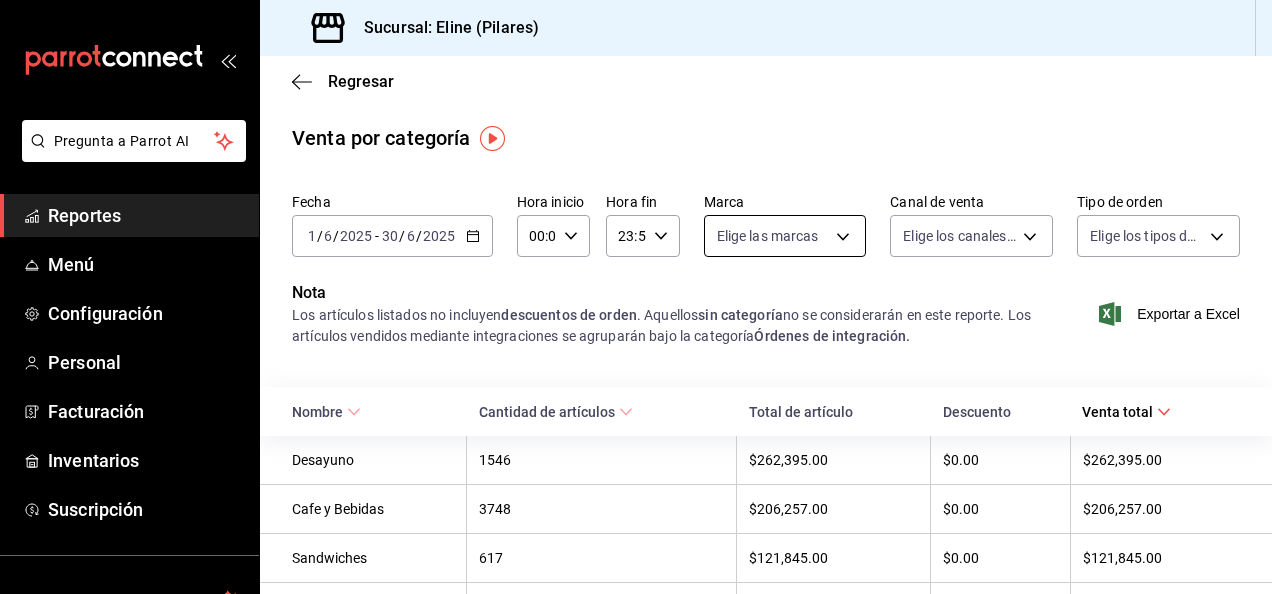 click on "Pregunta a Parrot AI Reportes   Menú   Configuración   Personal   Facturación   Inventarios   Suscripción   Ayuda Recomienda Parrot   [FIRST] [LAST]   Sugerir nueva función   Sucursal: Eline (Pilares) Regresar Venta por categoría Fecha 2025-06-01 1 / 6 / 2025 - 2025-06-30 30 / 6 / 2025 Hora inicio 00:00 Hora inicio Hora fin 23:59 Hora fin Marca Elige las marcas Canal de venta Elige los canales de venta Tipo de orden Elige los tipos de orden Nota Los artículos listados no incluyen  descuentos de orden . Aquellos  sin categoría  no se considerarán en este reporte. Los artículos vendidos mediante integraciones se agruparán bajo la categoría  Órdenes de integración. Exportar a Excel Nombre Cantidad de artículos Total de artículo Descuento Venta total Desayuno 1546 $262,395.00 $0.00 $262,395.00 Cafe y Bebidas 3748 $206,257.00 $0.00 $206,257.00 Sandwiches 617 $121,845.00 $0.00 $121,845.00 Platos Fuertes 470 $119,610.00 $0.00 $119,610.00 Cockteleria 668 $112,500.00 $0.00 $112,500.00 Cerveza y Vino 784" at bounding box center [636, 297] 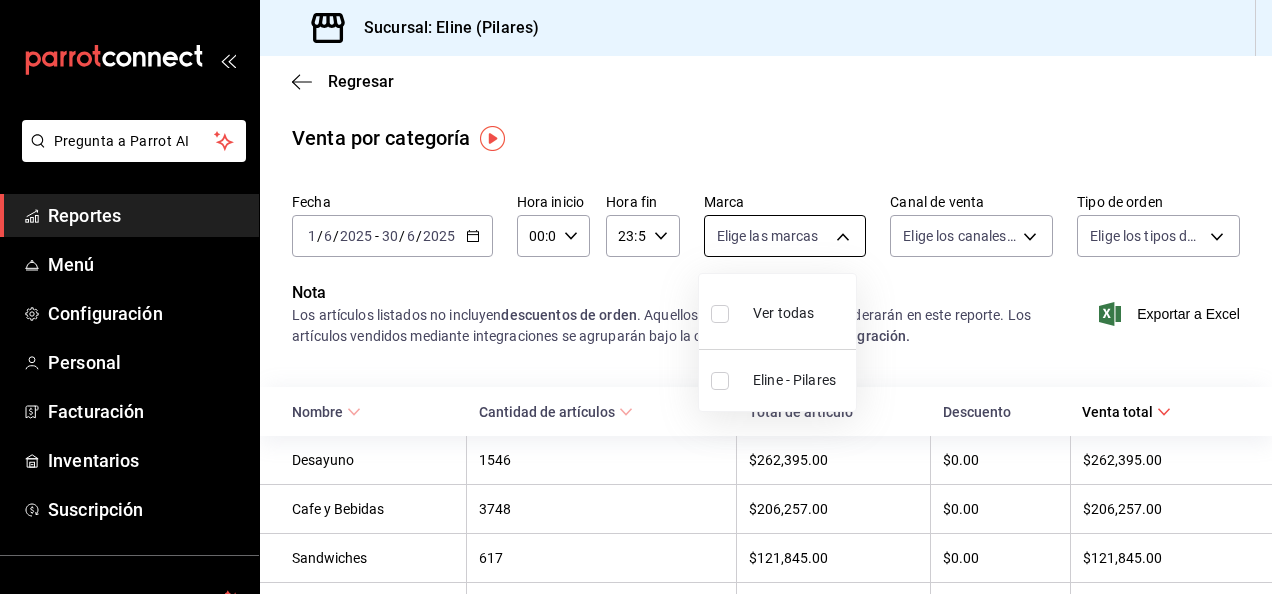 click at bounding box center (636, 297) 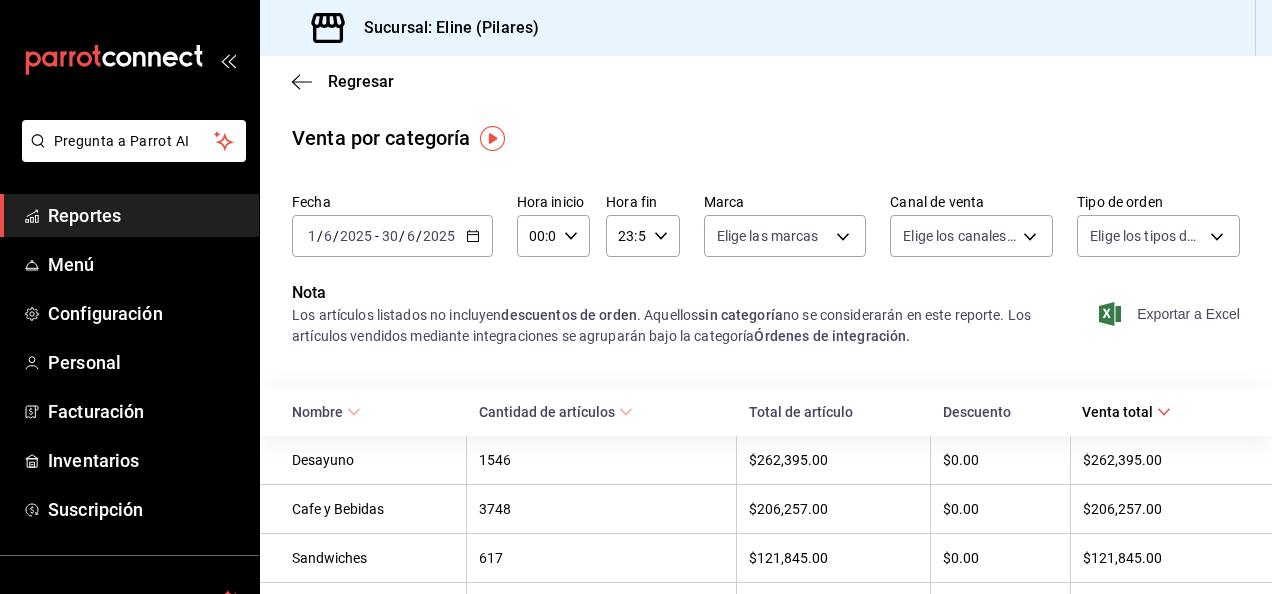 click on "Exportar a Excel" at bounding box center [1171, 314] 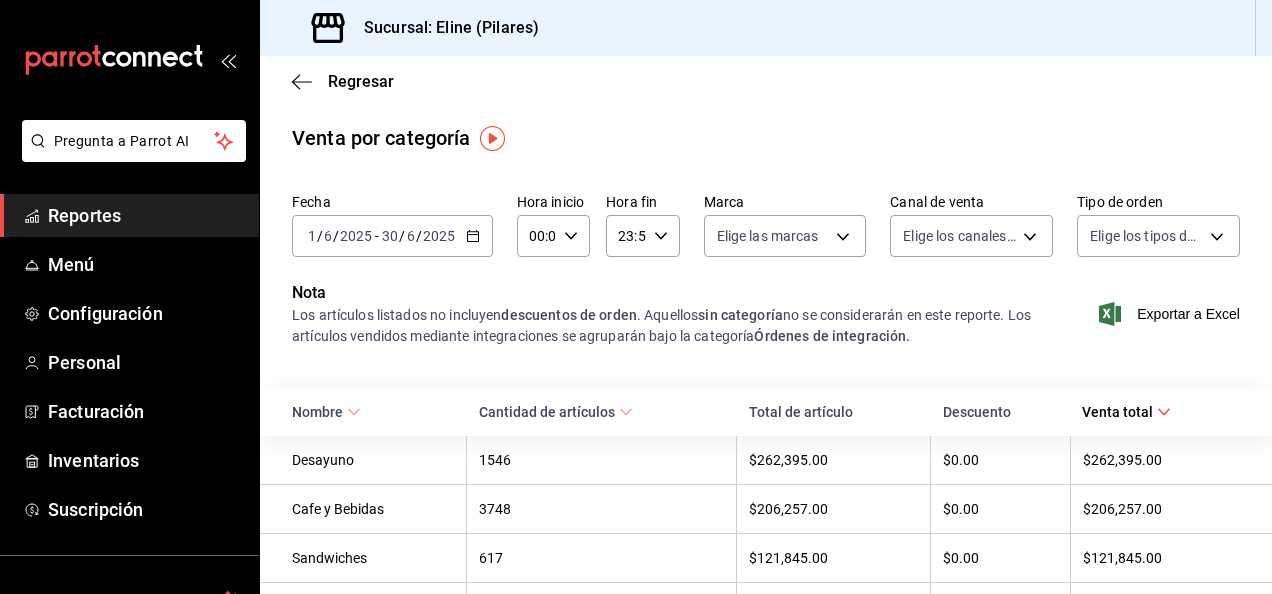 type 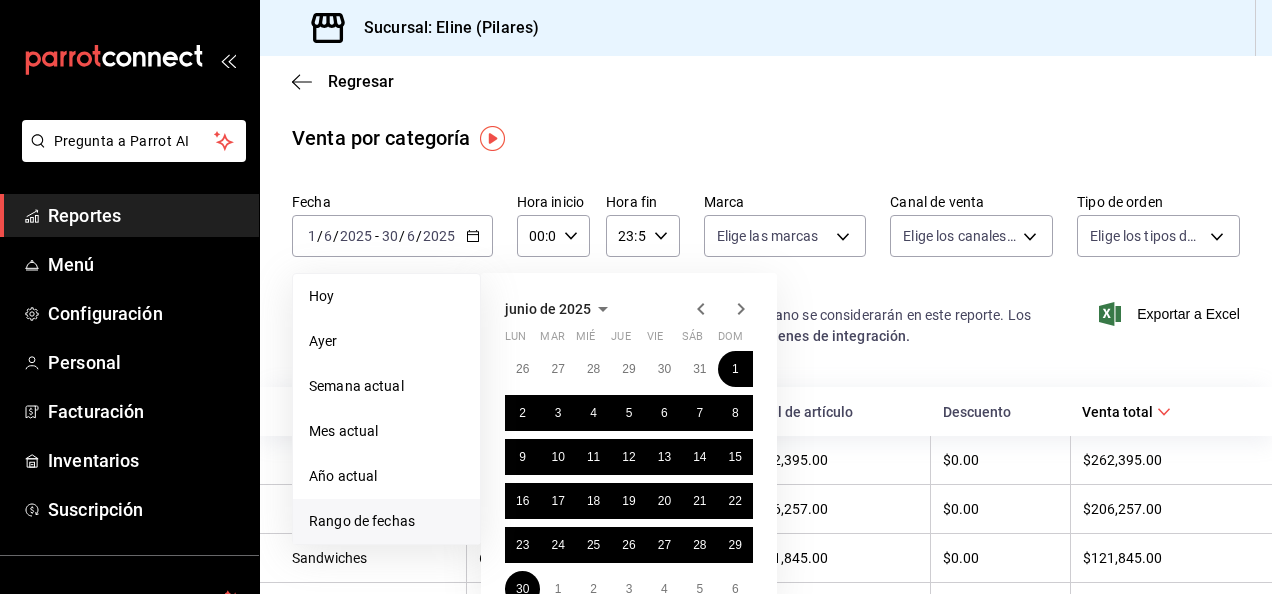 click 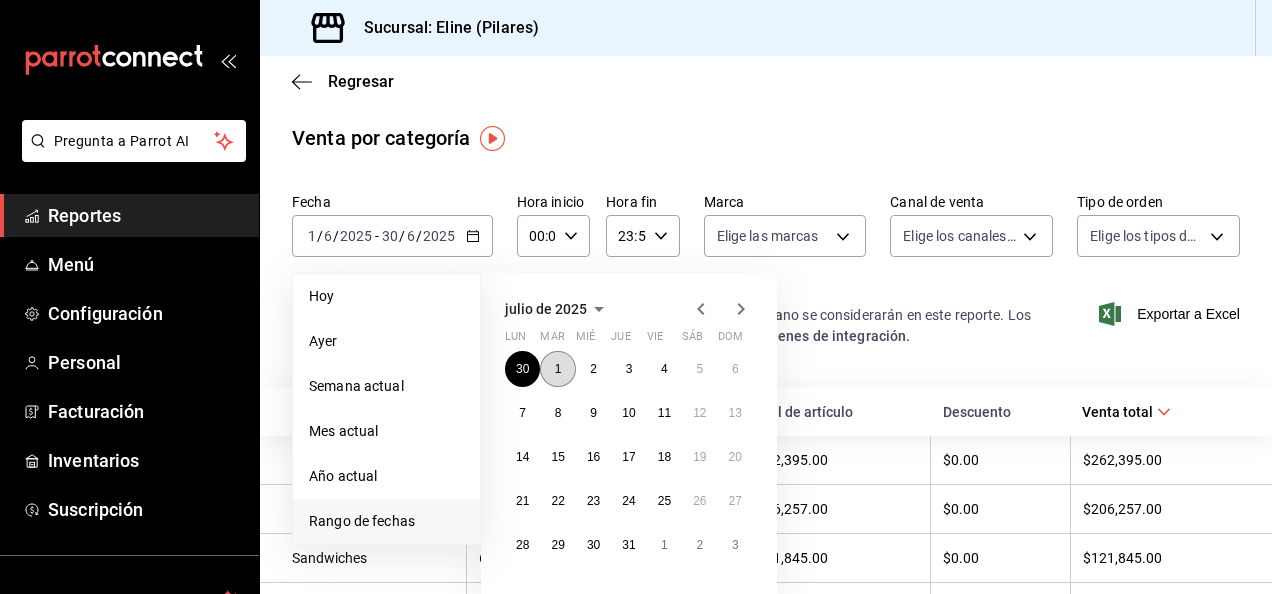 click on "1" at bounding box center (558, 369) 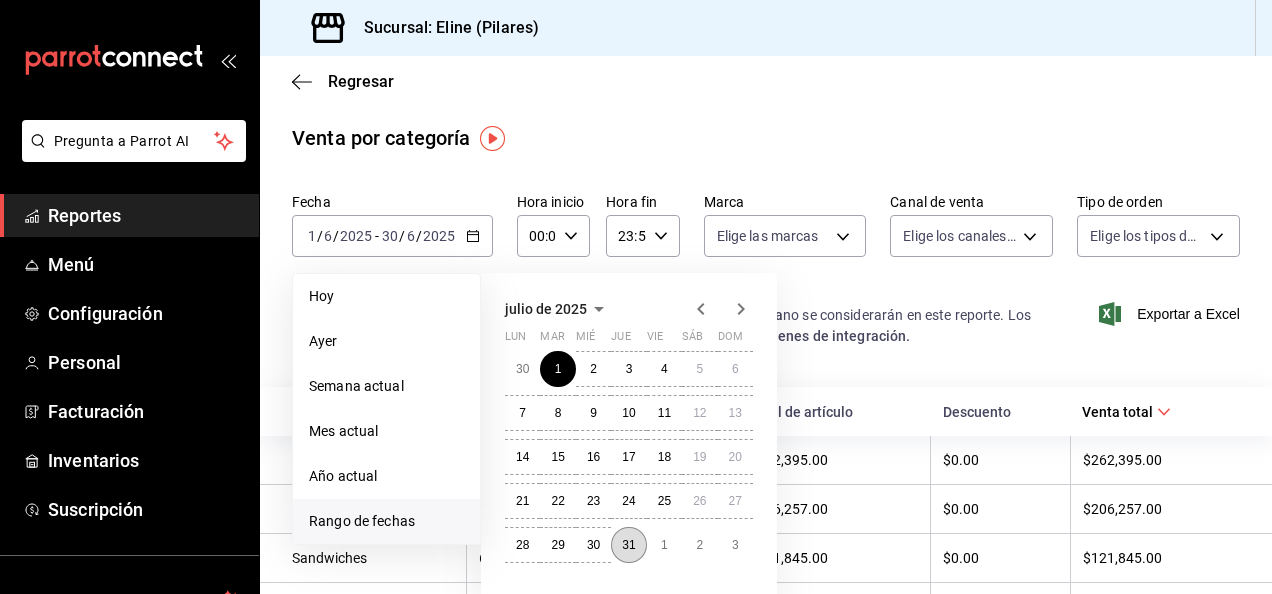 click on "31" at bounding box center [628, 545] 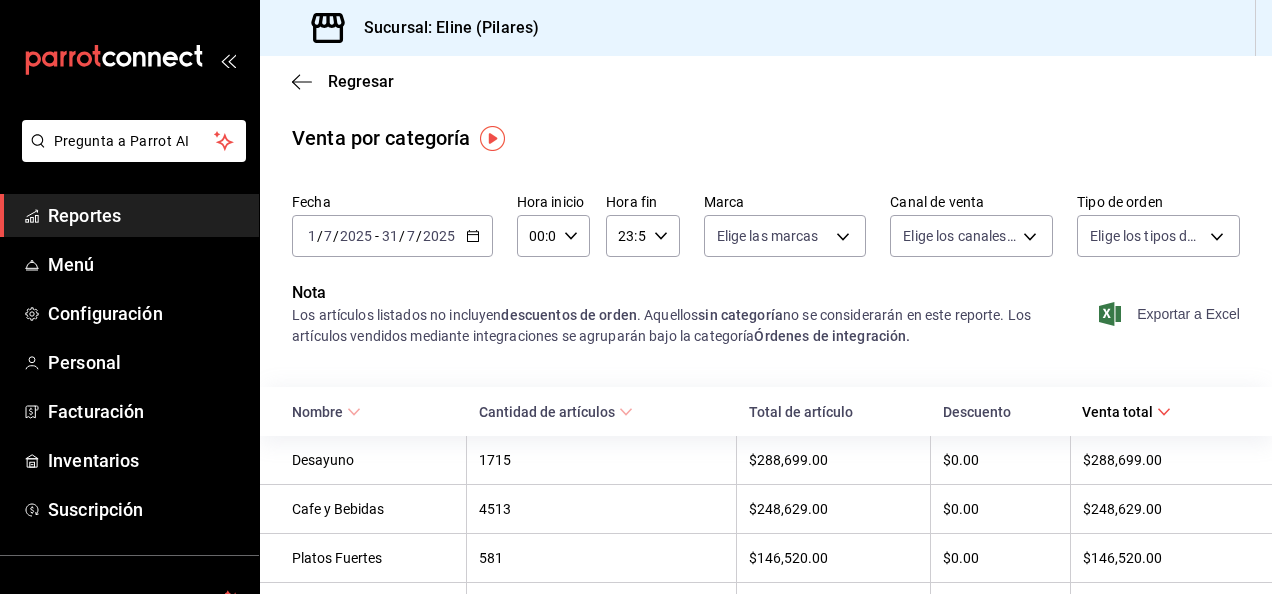 click on "Exportar a Excel" at bounding box center (1171, 314) 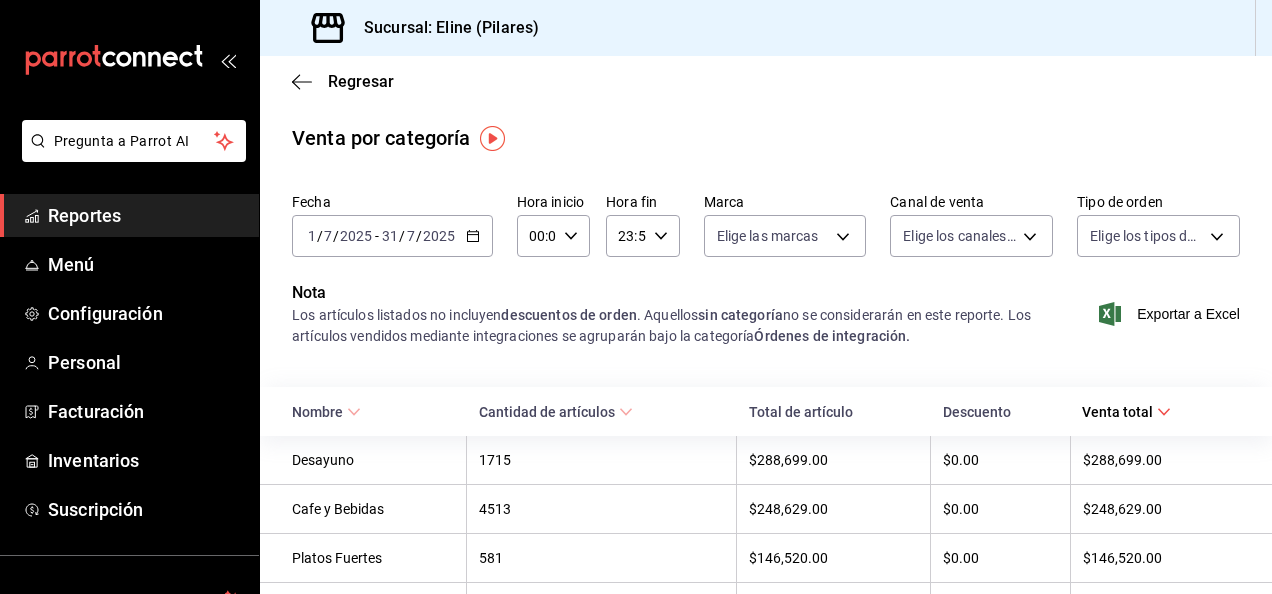 click on "Venta por categoría" at bounding box center (766, 138) 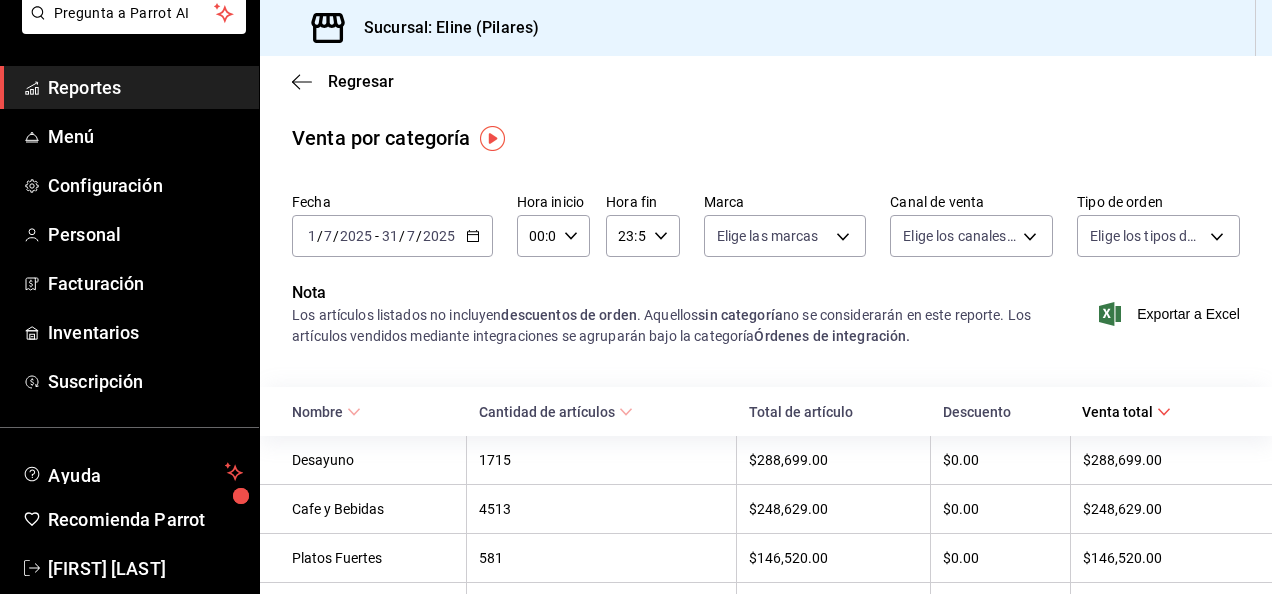 scroll, scrollTop: 160, scrollLeft: 0, axis: vertical 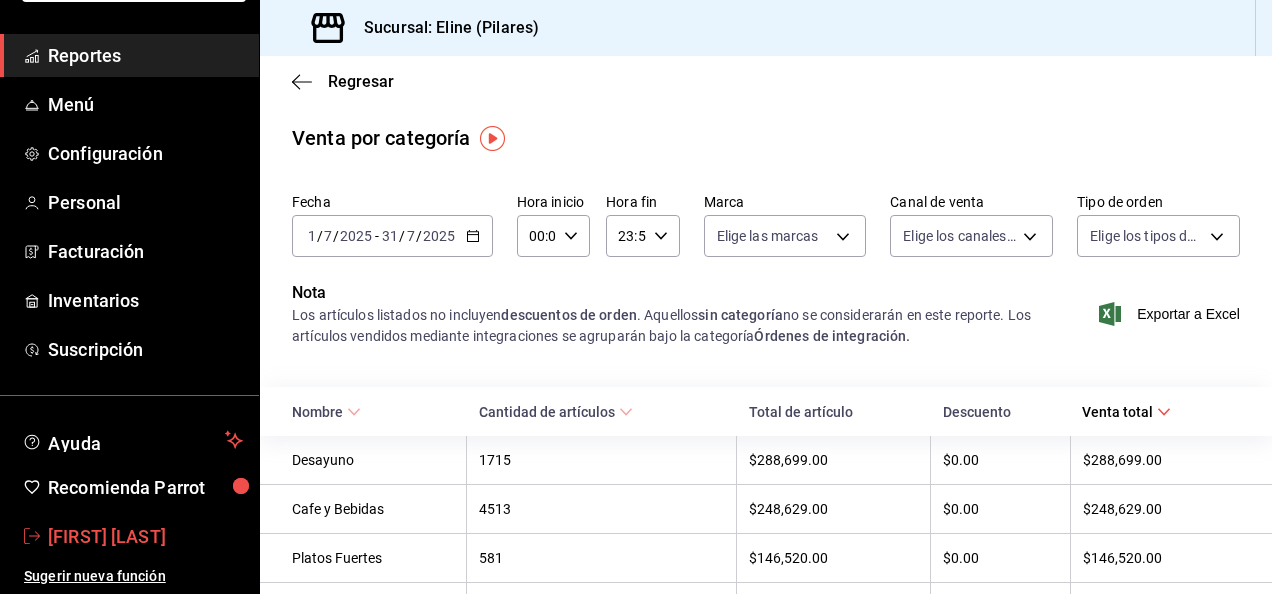 click on "[FIRST] [LAST]" at bounding box center [145, 536] 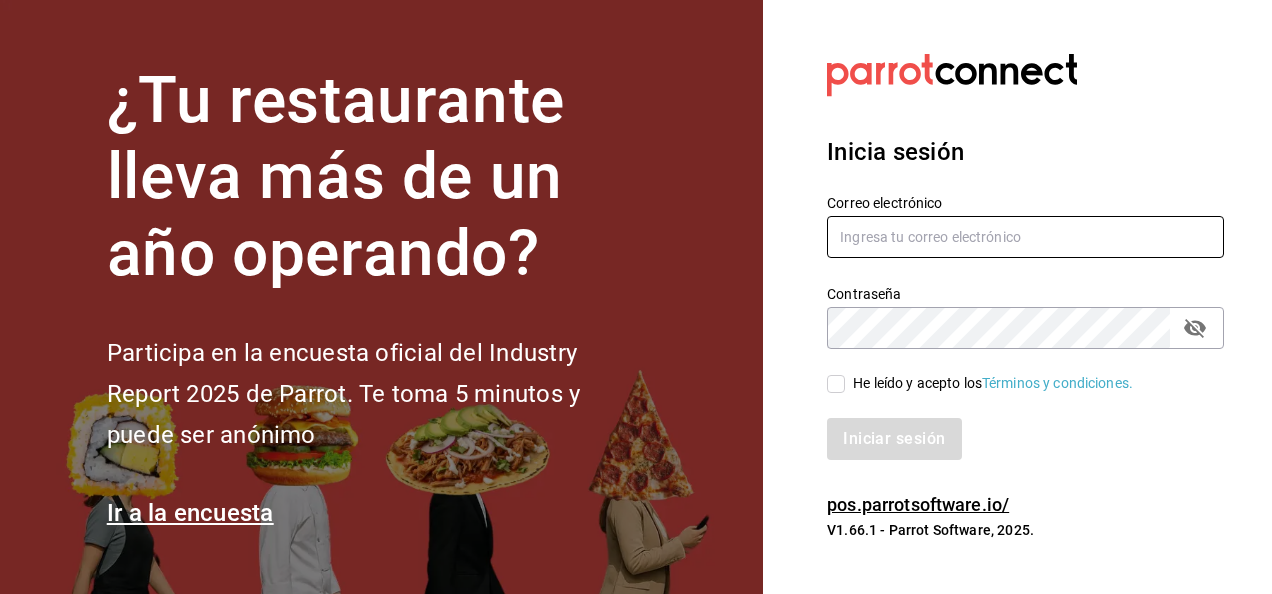 type on "[EMAIL]" 